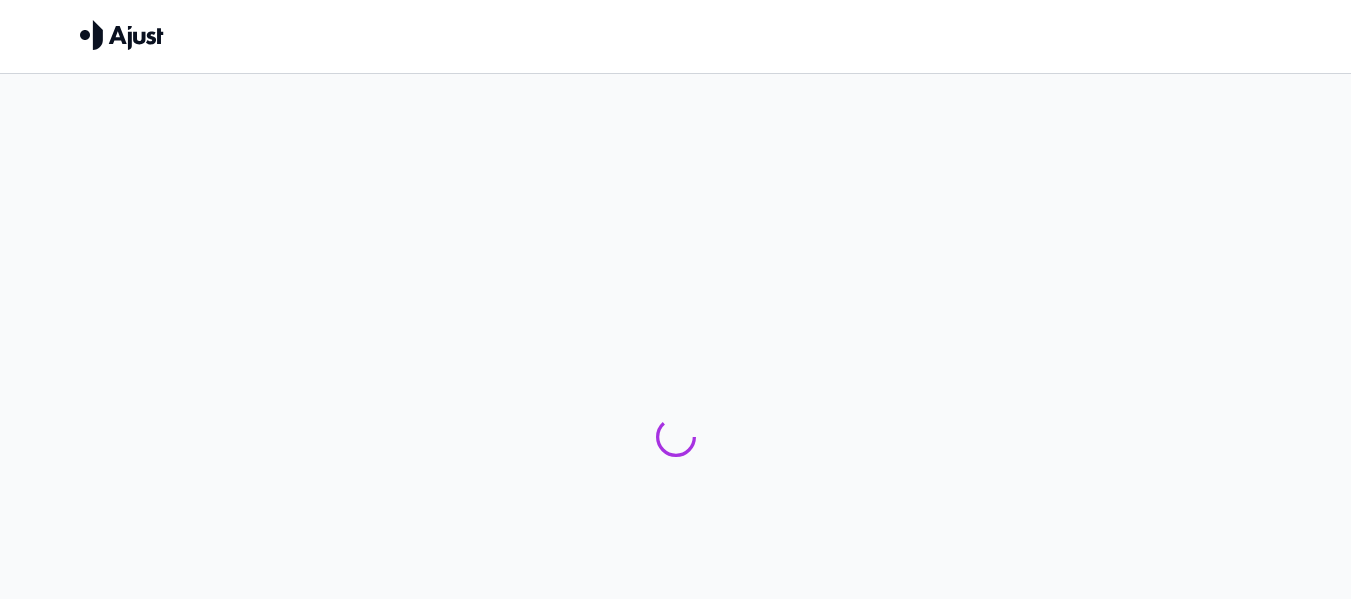 scroll, scrollTop: 0, scrollLeft: 0, axis: both 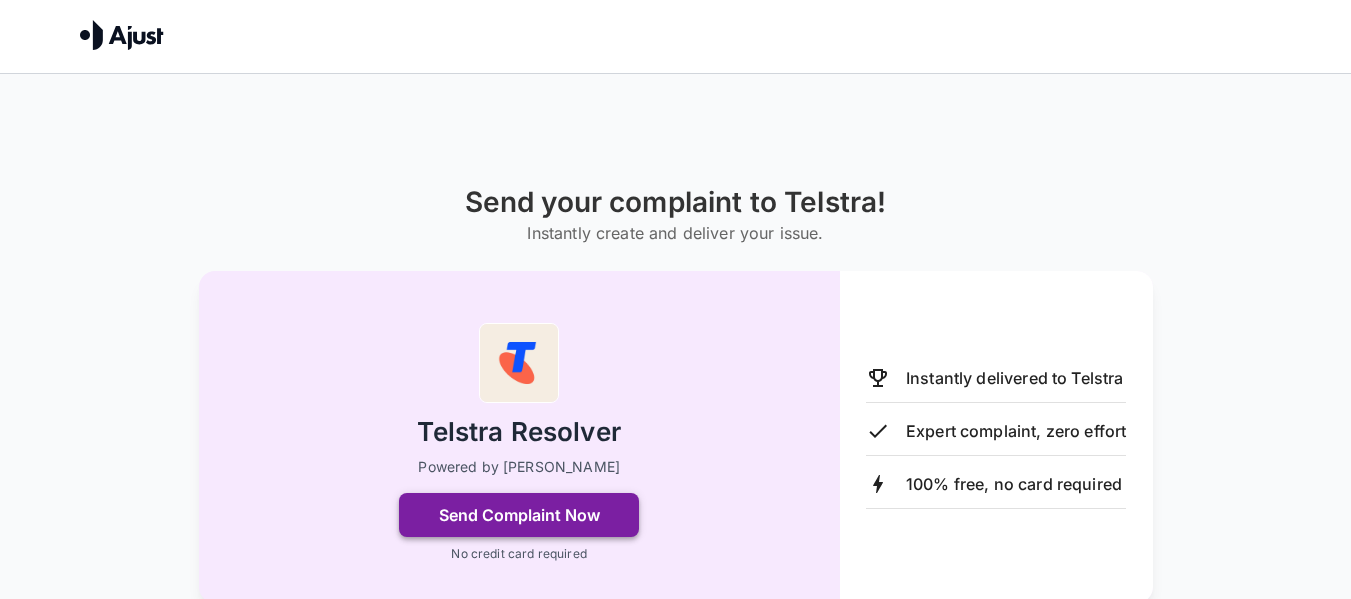 click on "Send Complaint Now" at bounding box center (519, 515) 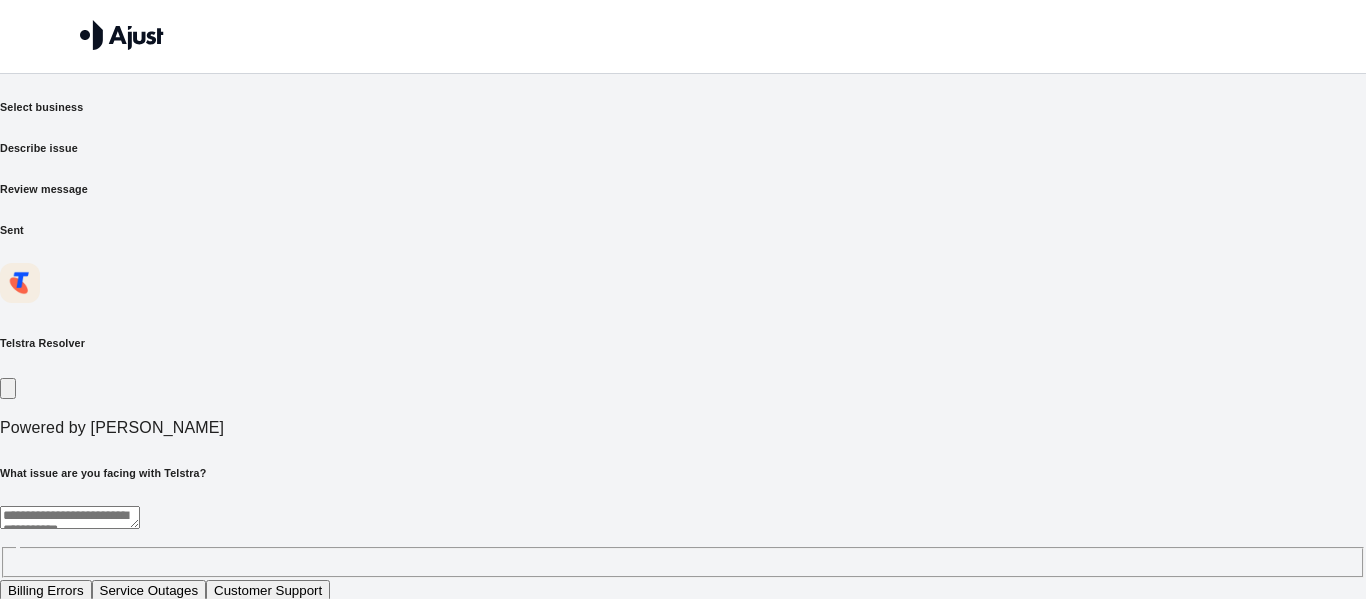 drag, startPoint x: 266, startPoint y: 389, endPoint x: 280, endPoint y: 396, distance: 15.652476 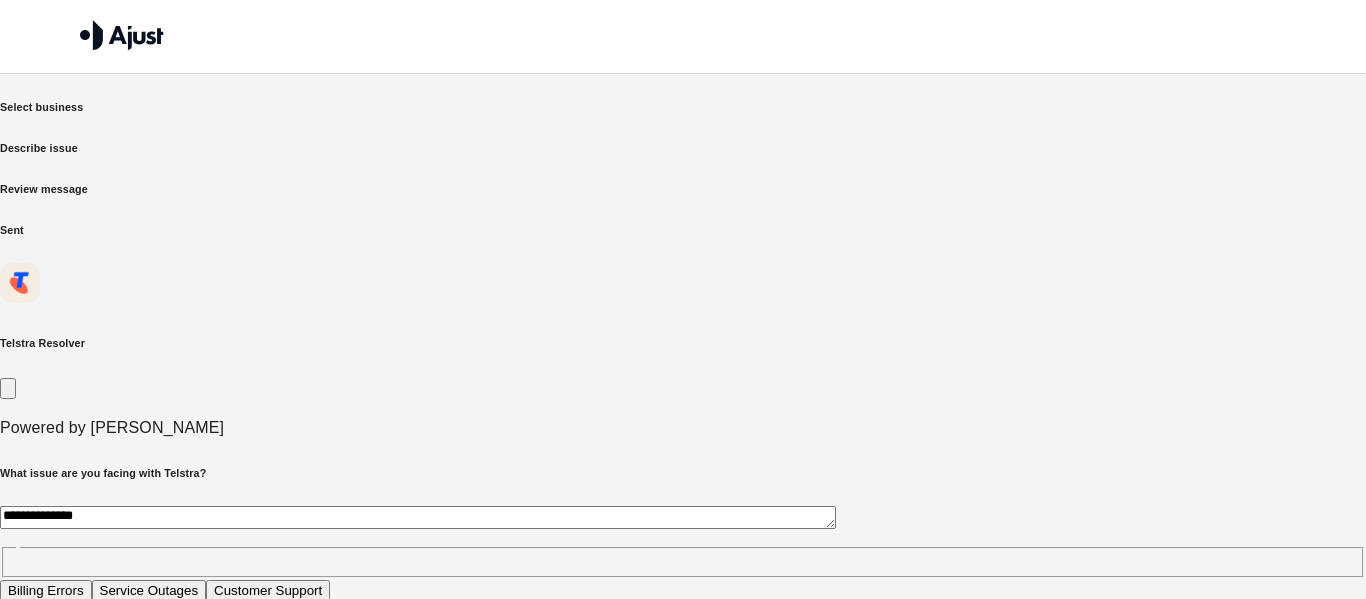type on "**********" 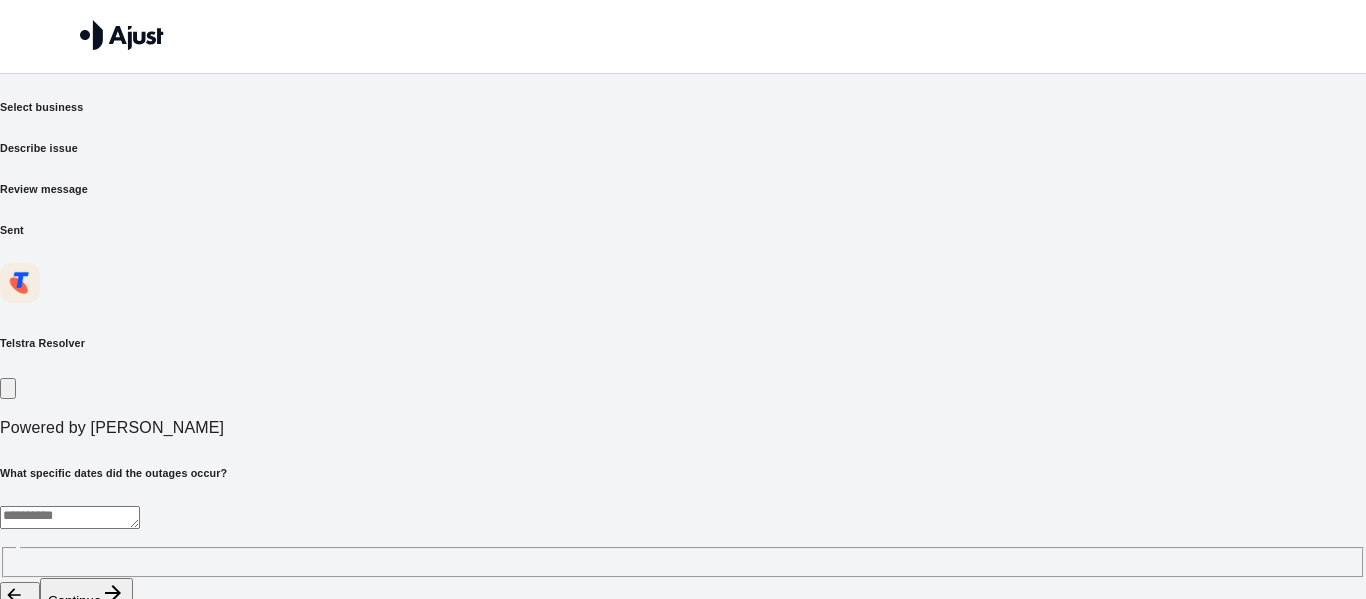 drag, startPoint x: 267, startPoint y: 391, endPoint x: 297, endPoint y: 396, distance: 30.413813 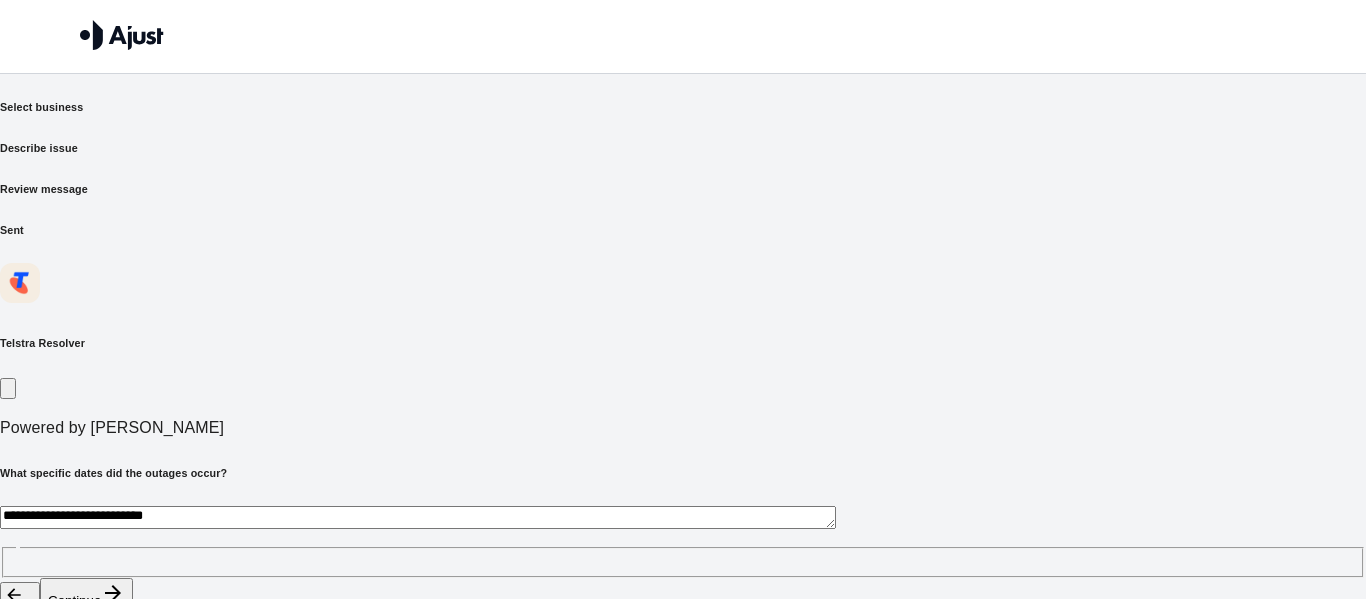 type on "**********" 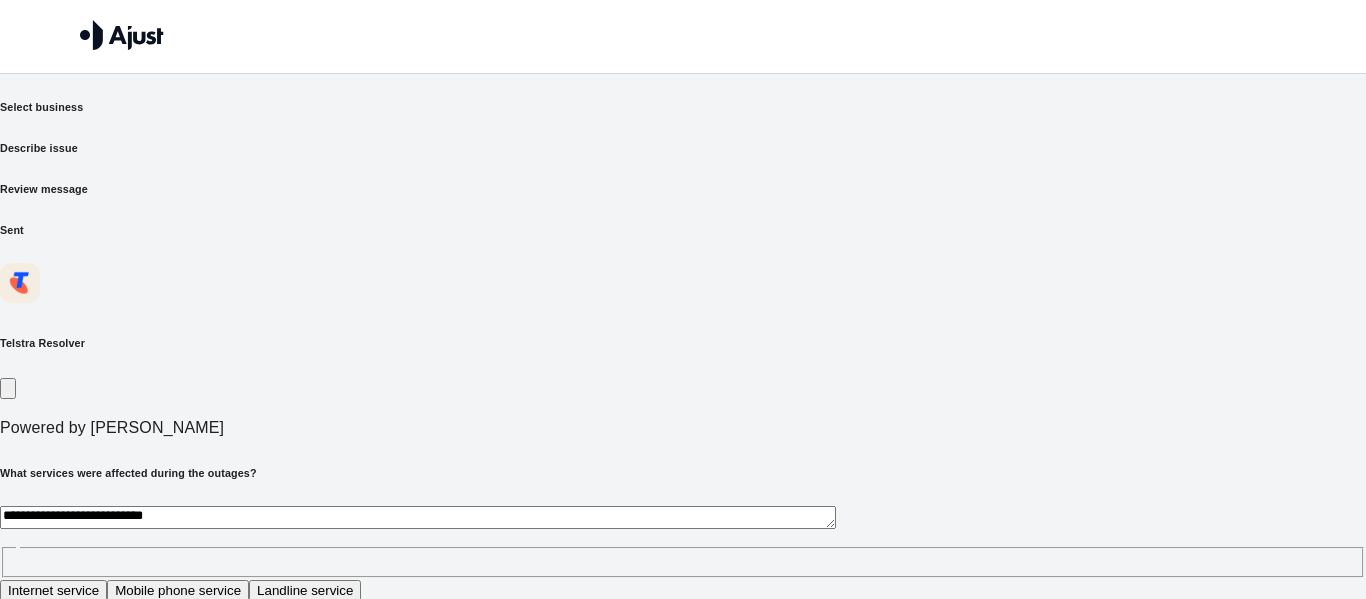 click on "Mobile phone service" at bounding box center (178, 590) 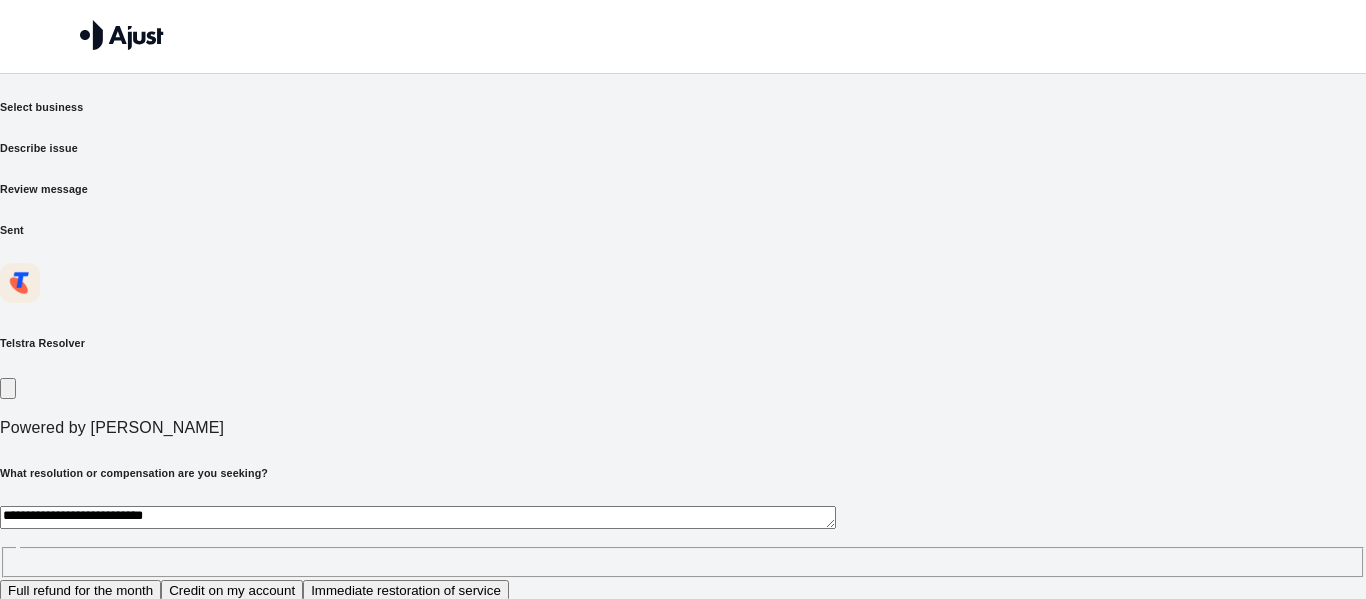 drag, startPoint x: 265, startPoint y: 391, endPoint x: 400, endPoint y: 432, distance: 141.08862 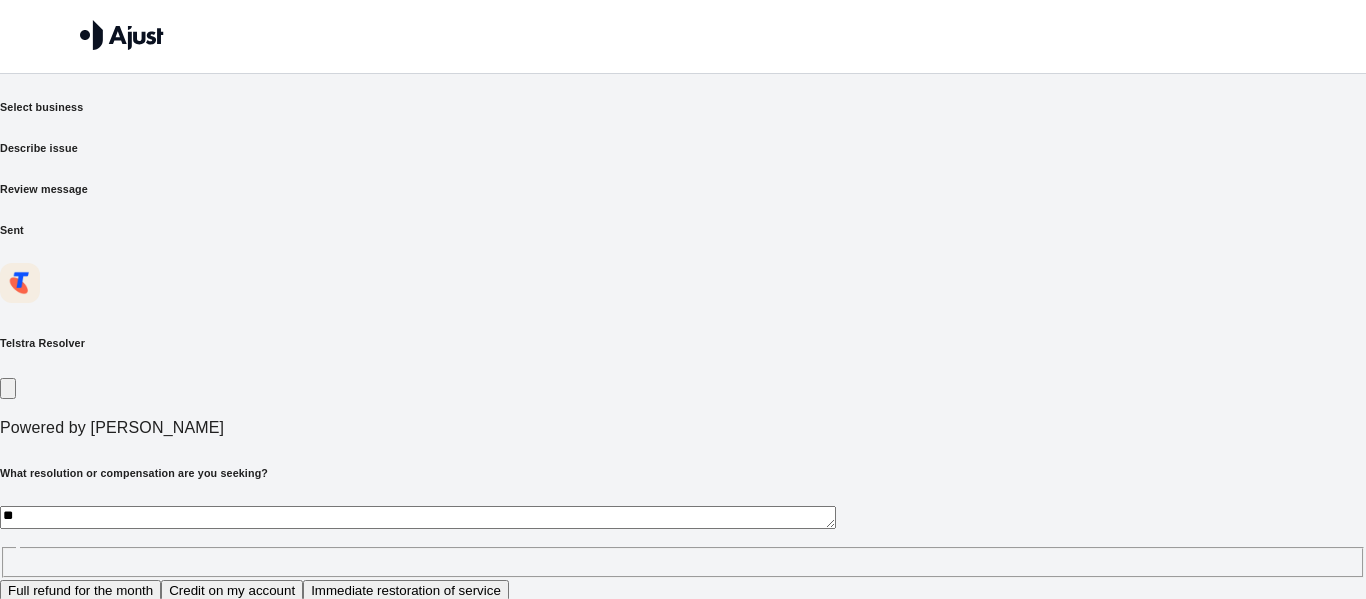 type on "*" 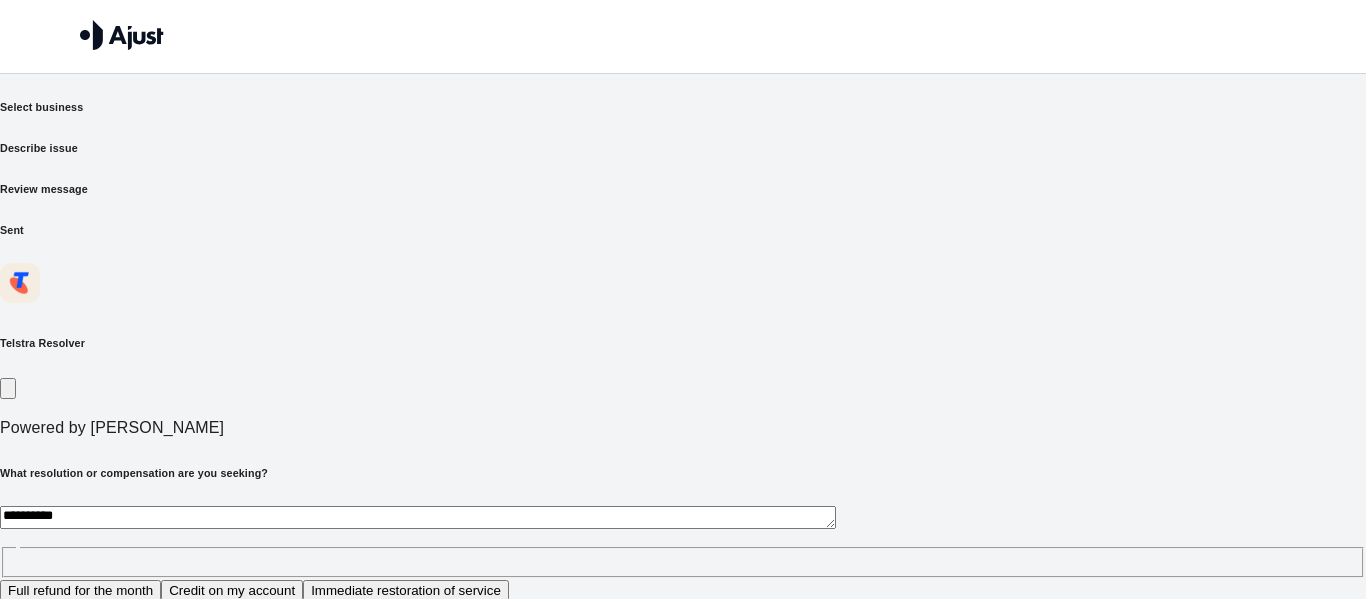 drag, startPoint x: 344, startPoint y: 387, endPoint x: 229, endPoint y: 383, distance: 115.06954 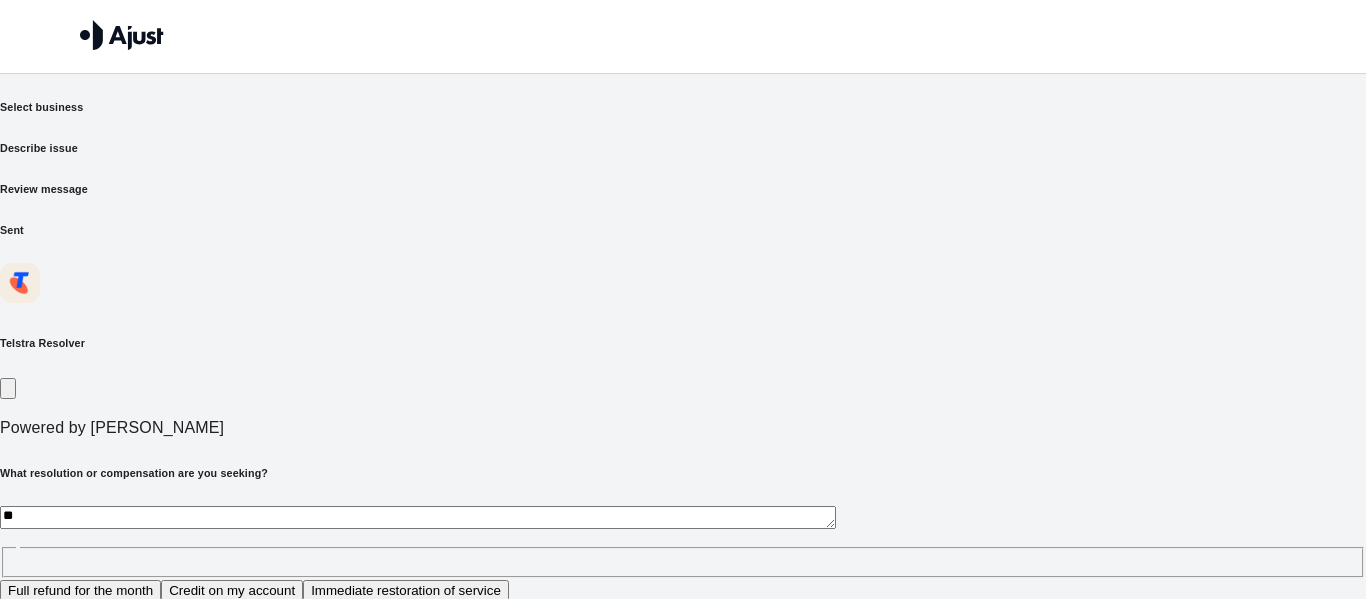 type on "*" 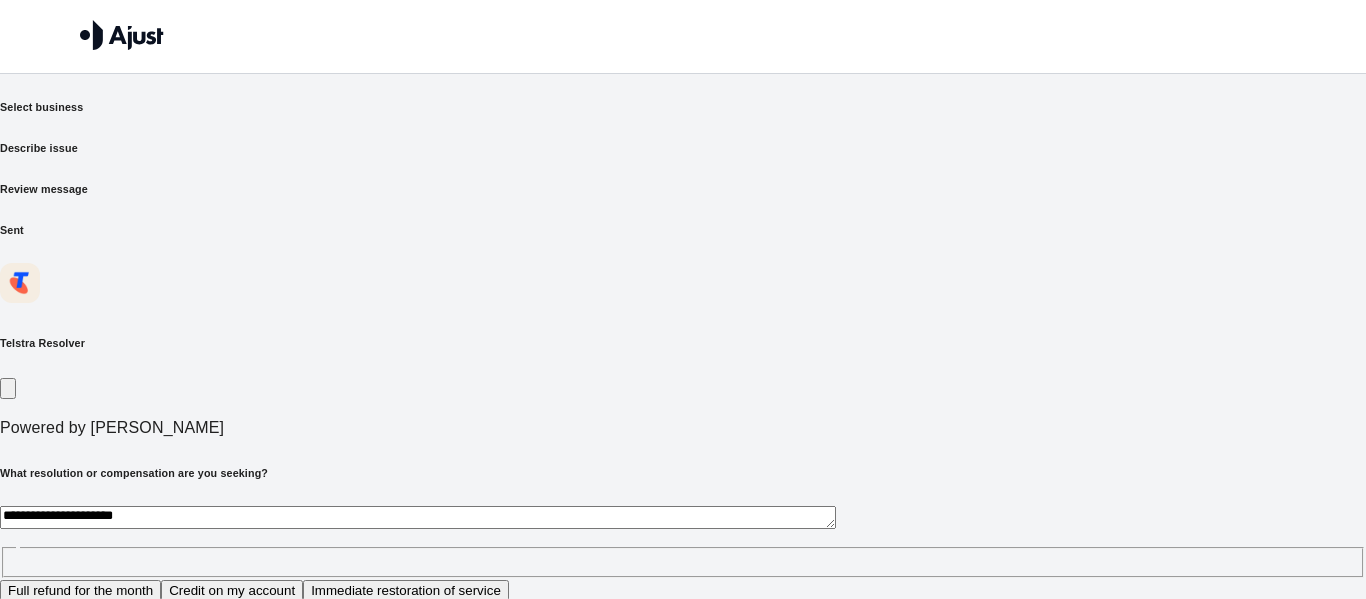 type on "**********" 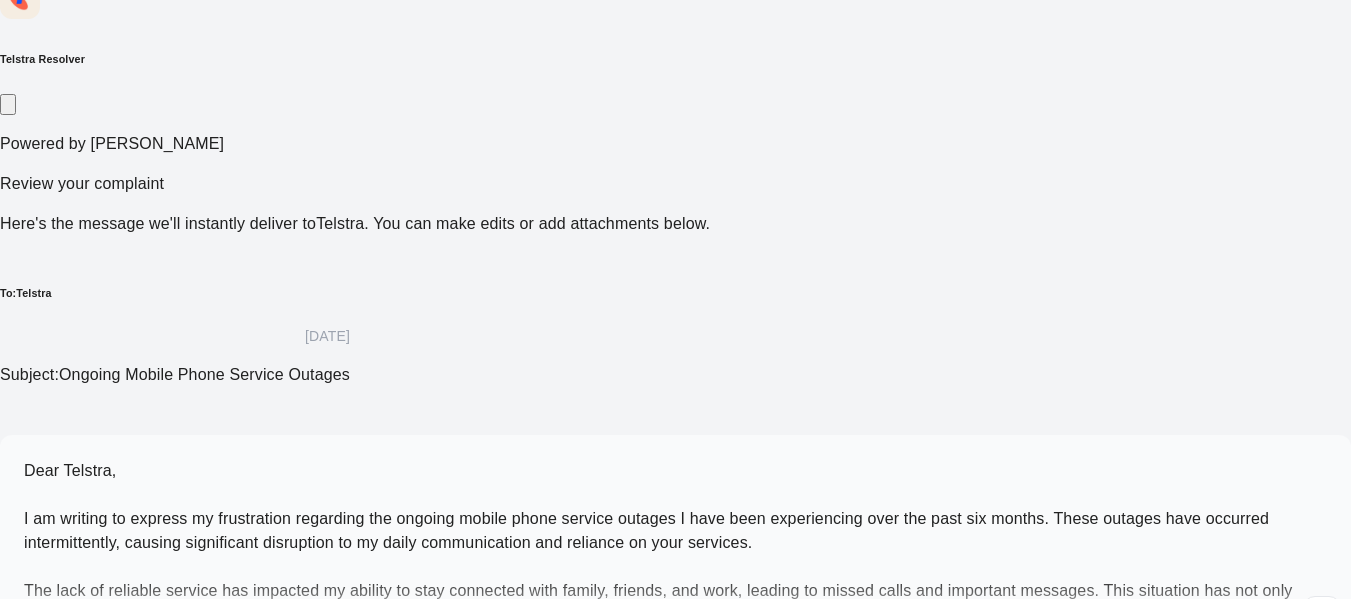 scroll, scrollTop: 291, scrollLeft: 0, axis: vertical 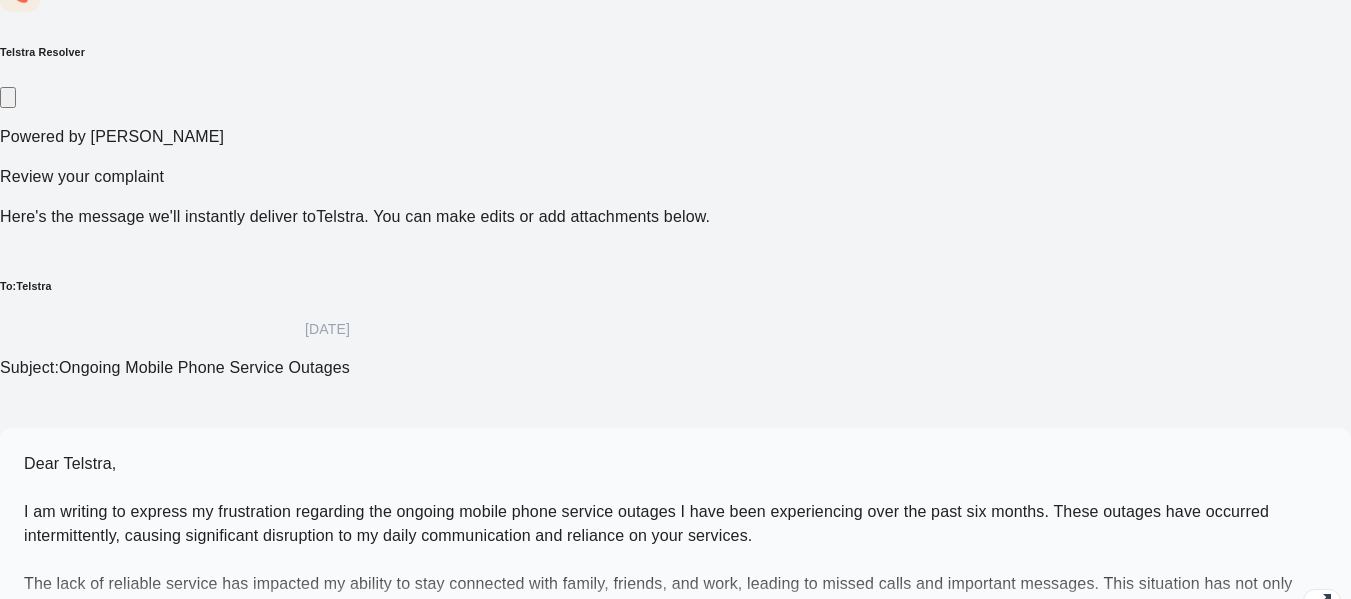 click on "Dear Telstra,
I am writing to express my frustration regarding the ongoing mobile phone service outages I have been experiencing over the past six months. These outages have occurred intermittently, causing significant disruption to my daily communication and reliance on your services.
The lack of reliable service has impacted my ability to stay connected with family, friends, and work, leading to missed calls and important messages. This situation has not only caused inconvenience but has also affected my overall trust in the servi" at bounding box center [658, 535] 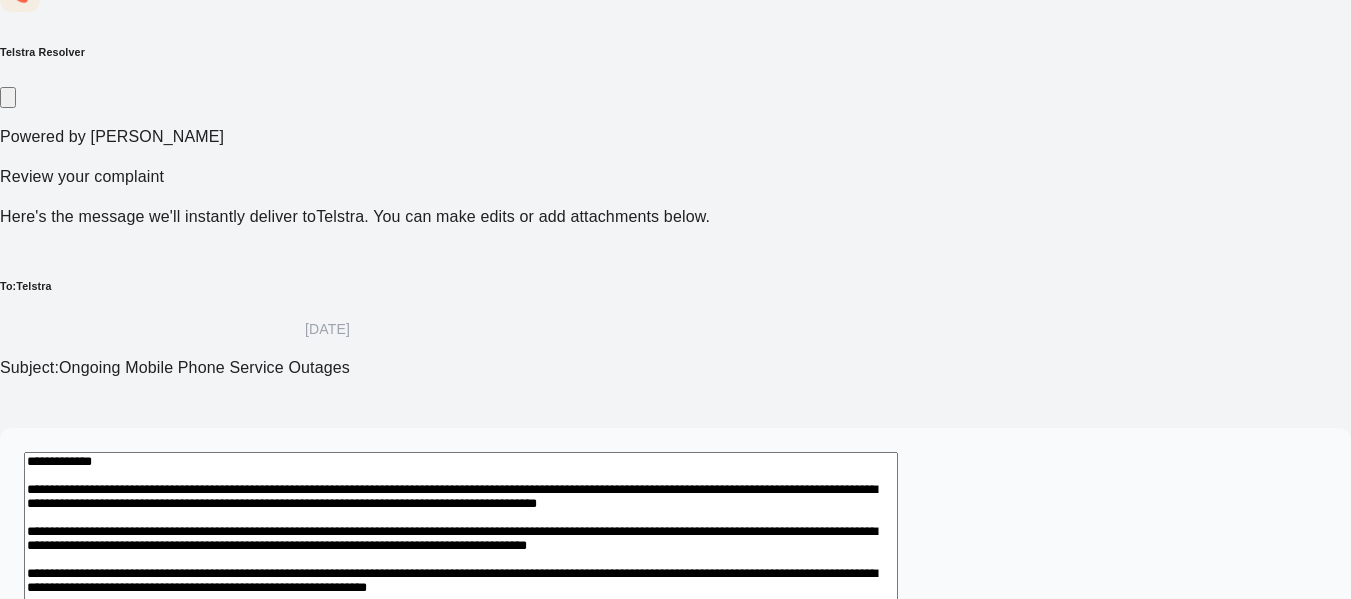 drag, startPoint x: 370, startPoint y: 352, endPoint x: 534, endPoint y: 351, distance: 164.00305 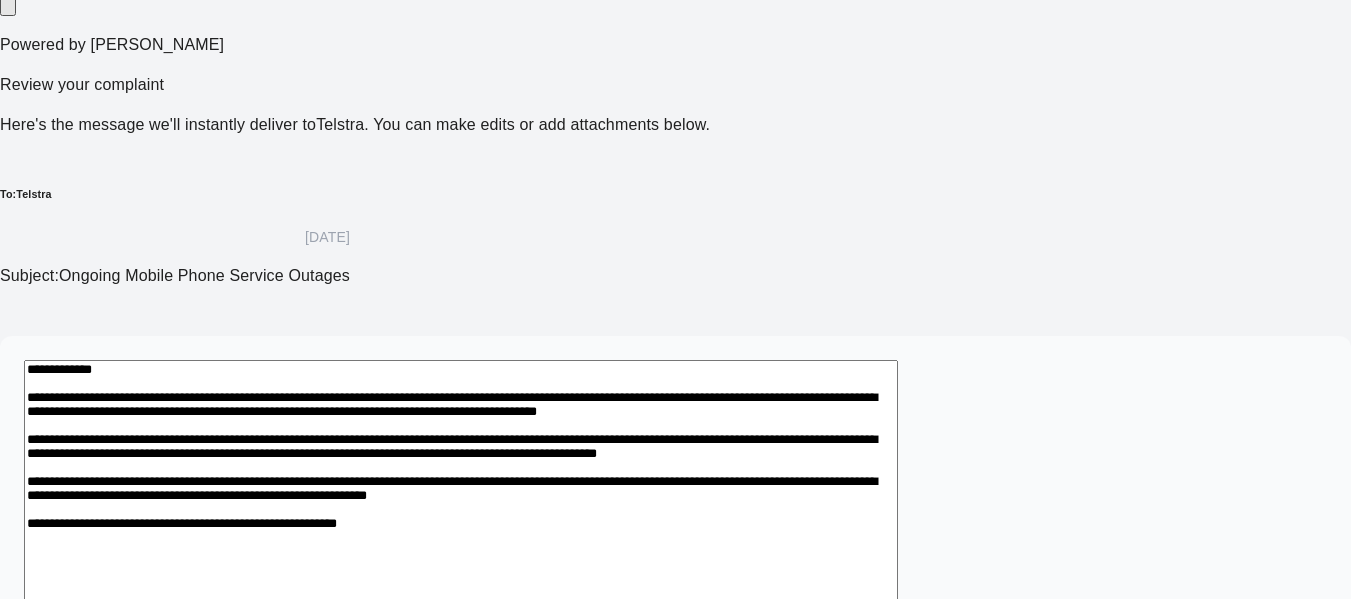 scroll, scrollTop: 428, scrollLeft: 0, axis: vertical 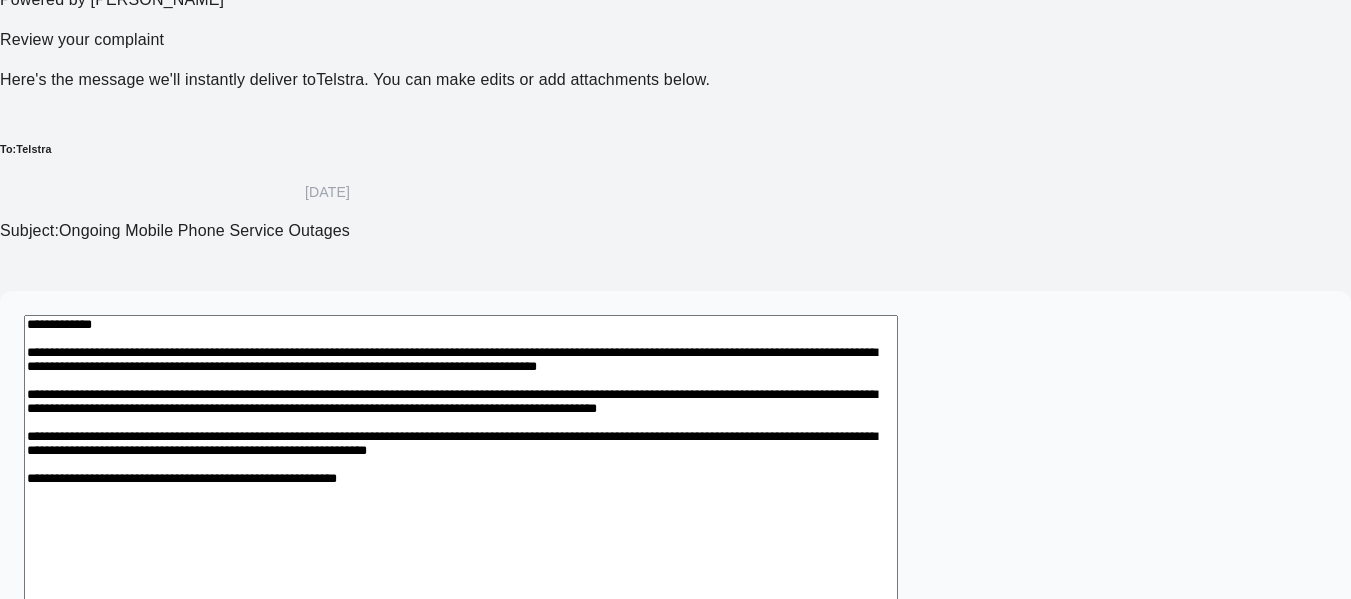 click on "**********" at bounding box center [461, 499] 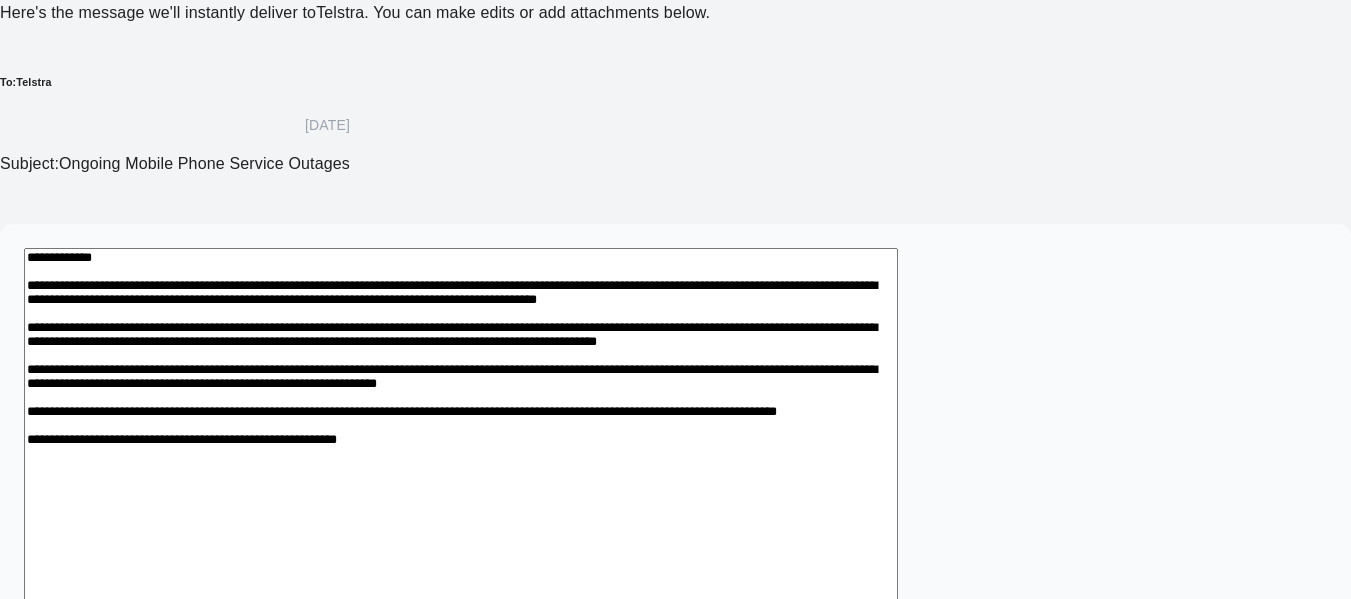 scroll, scrollTop: 497, scrollLeft: 0, axis: vertical 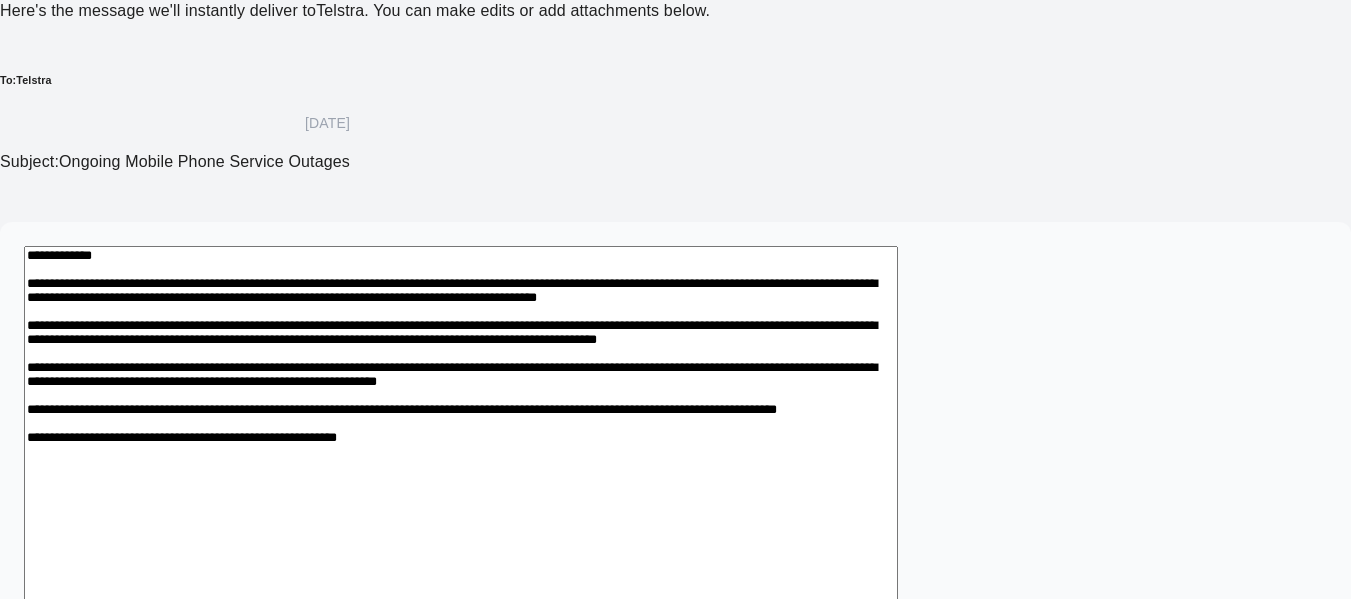click on "Add Detail" at bounding box center [53, 761] 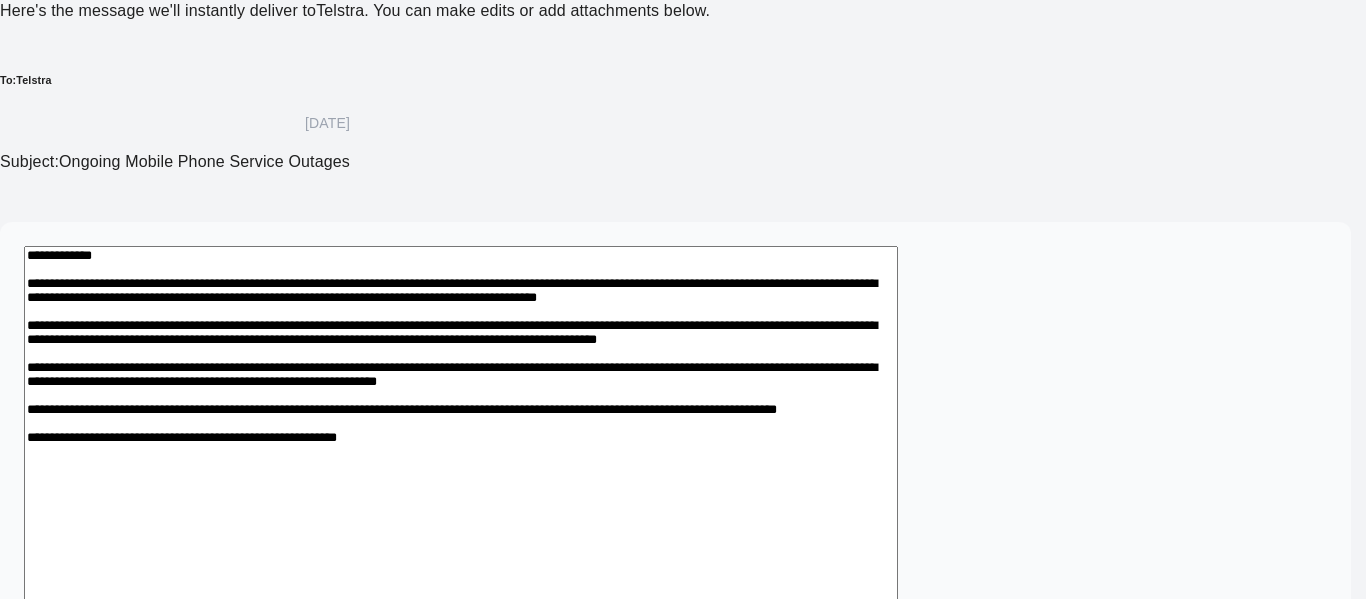 click at bounding box center (675, 838) 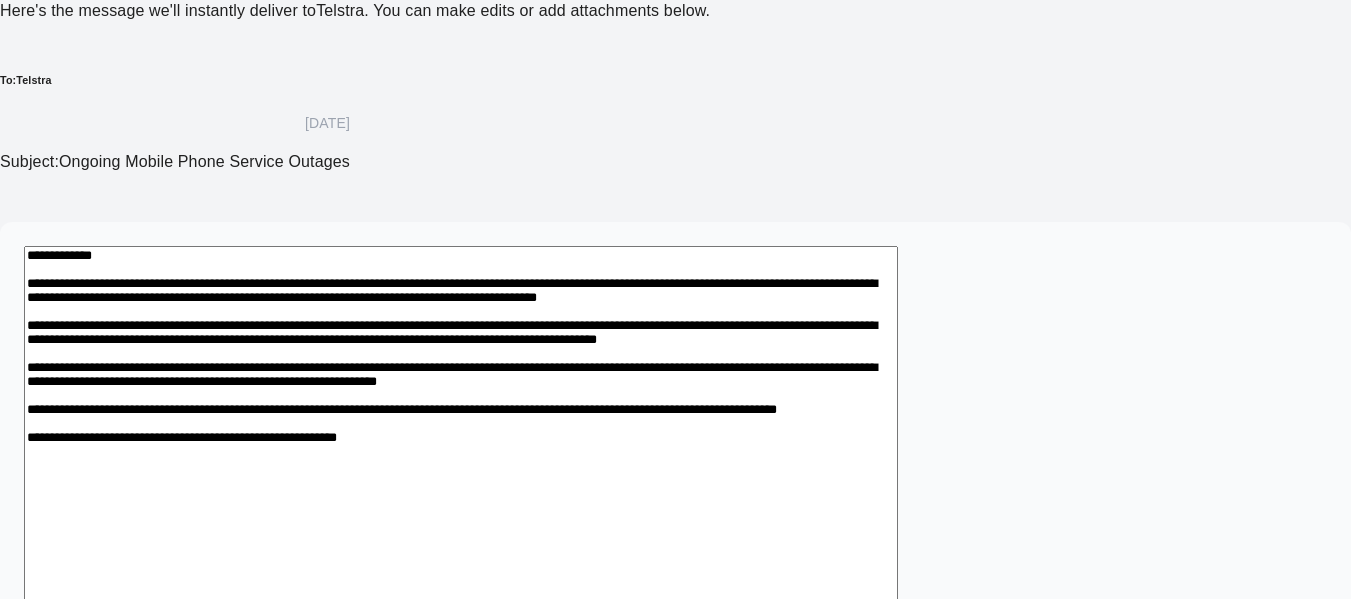 drag, startPoint x: 798, startPoint y: 304, endPoint x: 810, endPoint y: 304, distance: 12 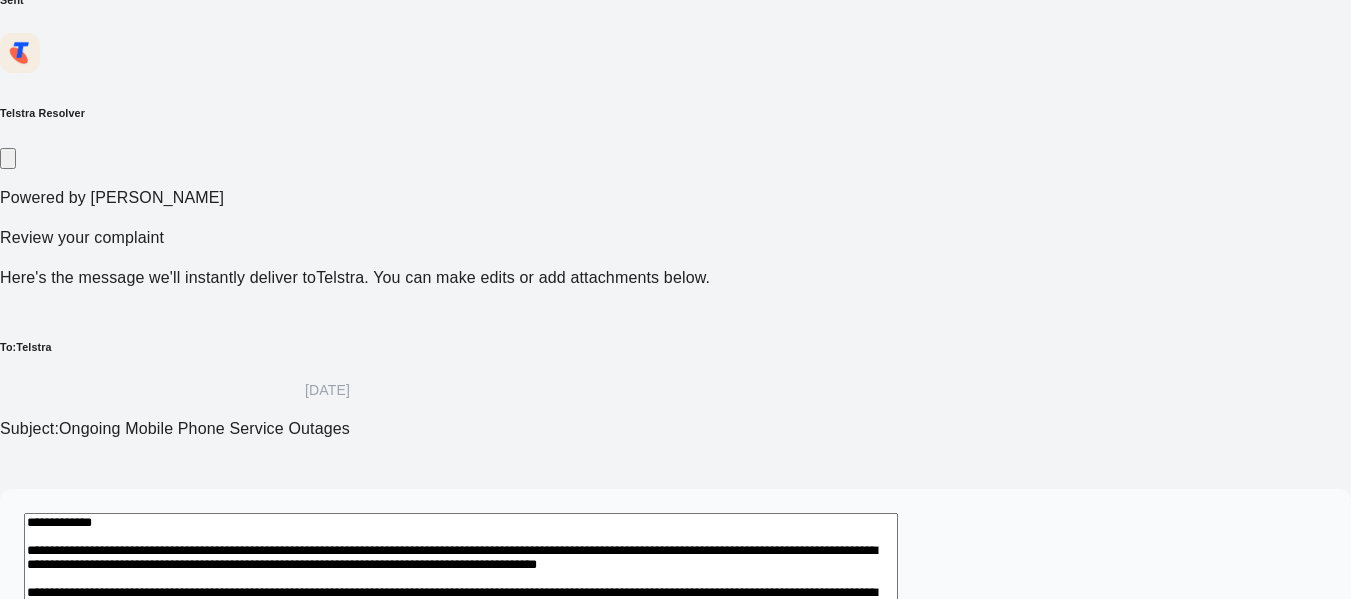 scroll, scrollTop: 497, scrollLeft: 0, axis: vertical 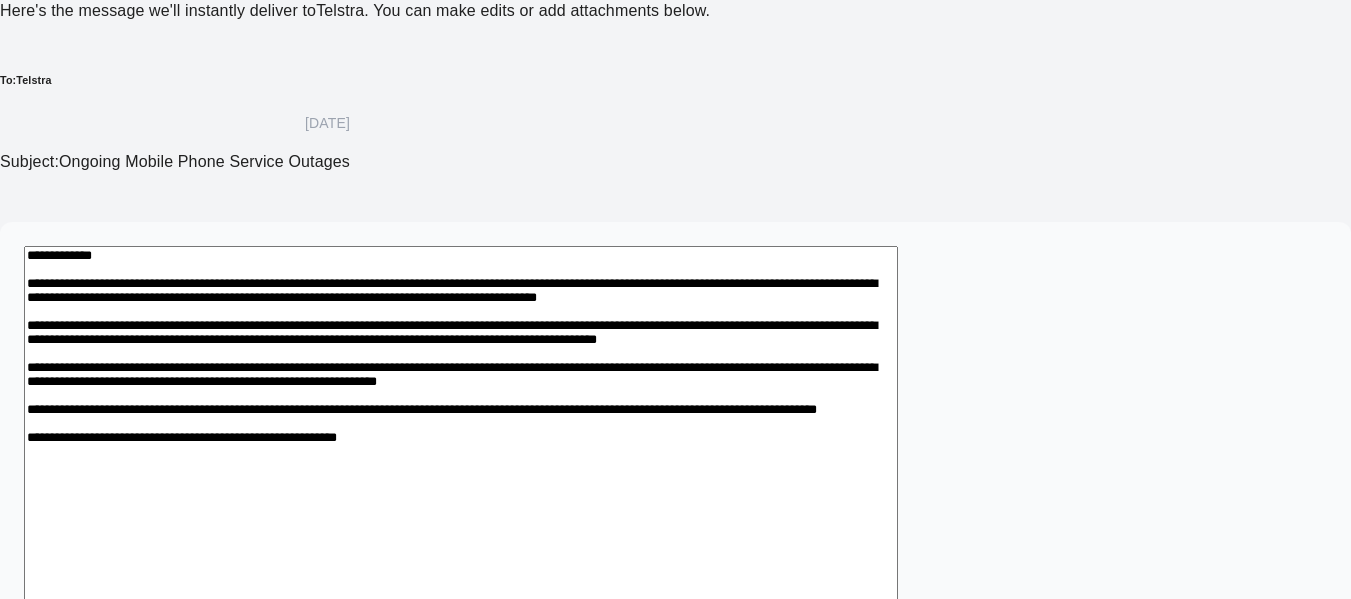 click at bounding box center [461, 464] 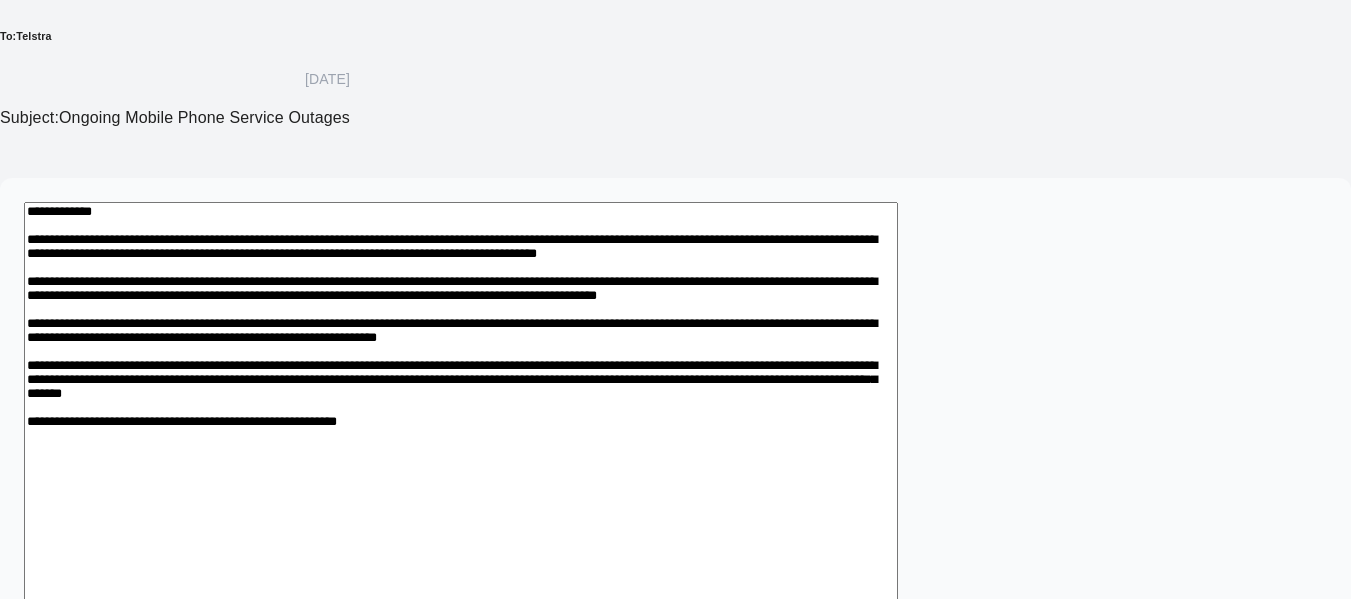 scroll, scrollTop: 543, scrollLeft: 0, axis: vertical 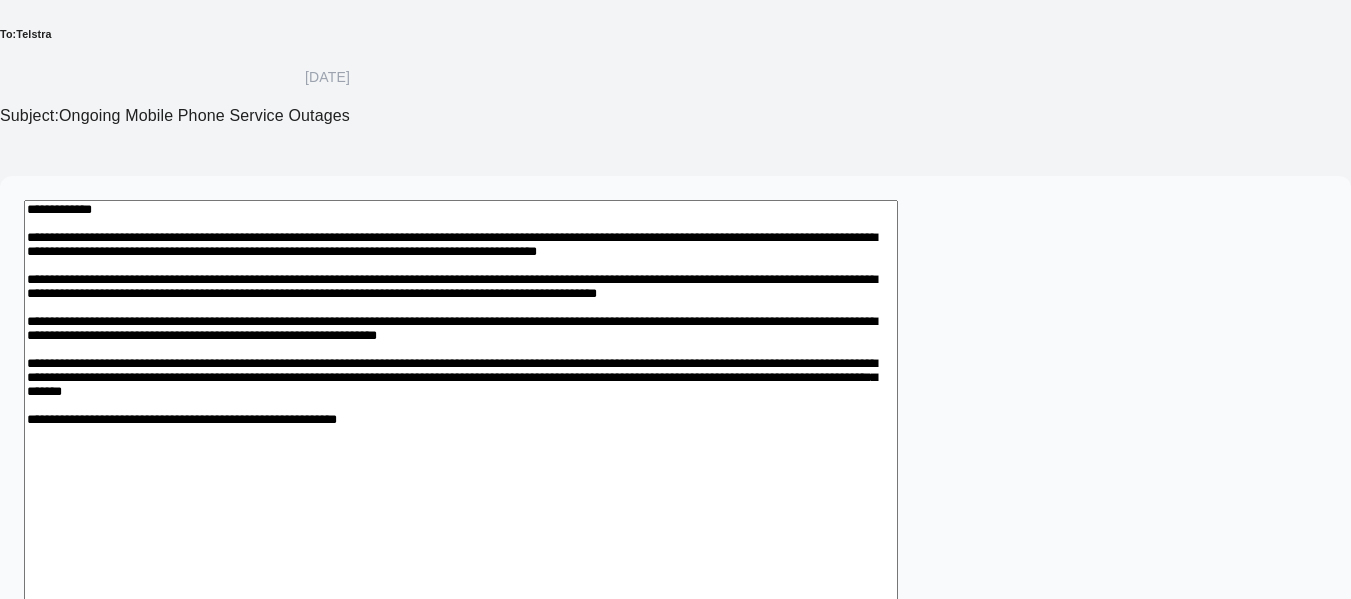 click at bounding box center [461, 441] 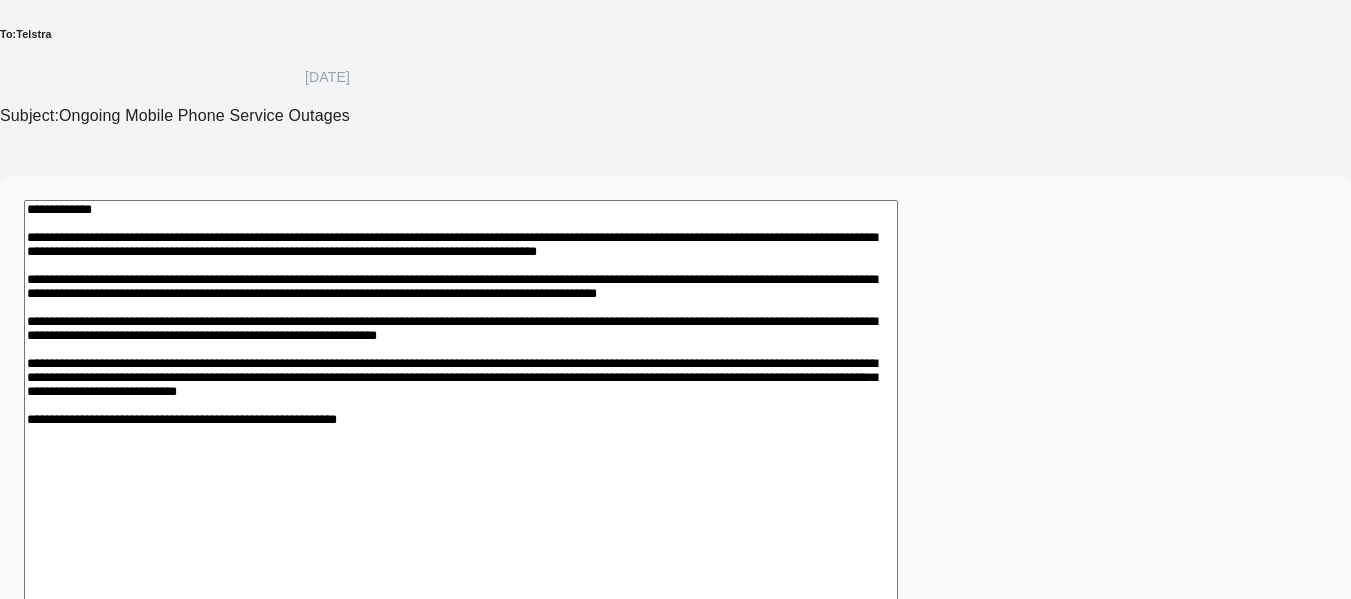 click at bounding box center (461, 441) 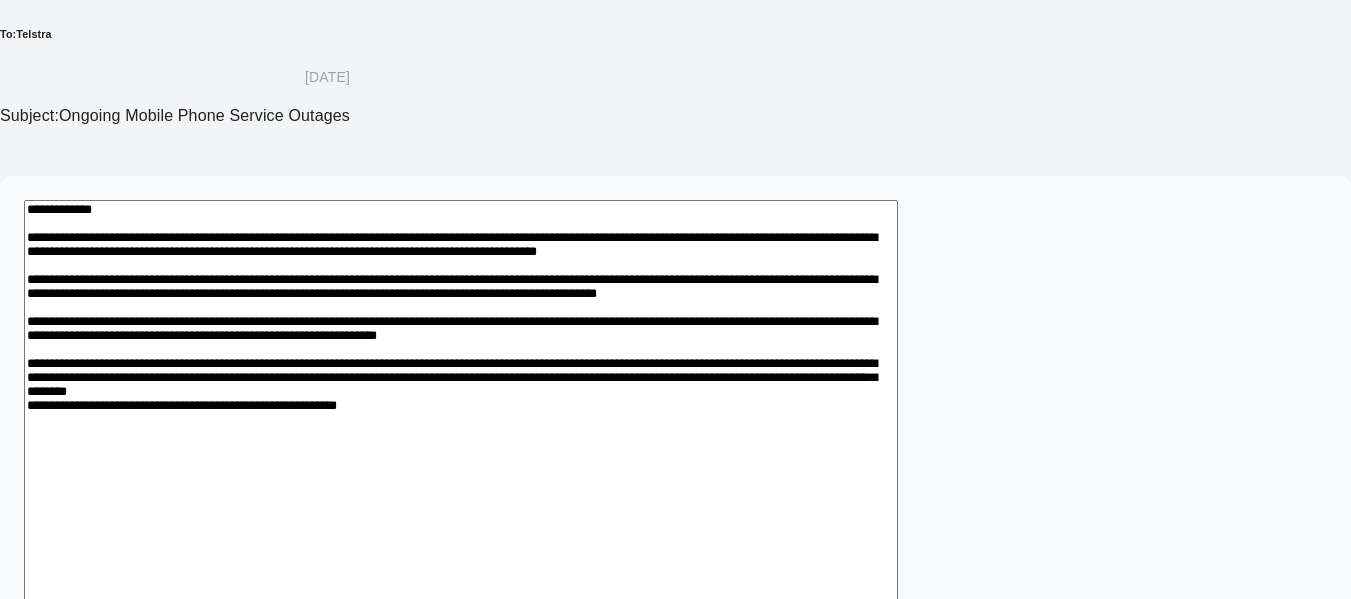 scroll, scrollTop: 520, scrollLeft: 0, axis: vertical 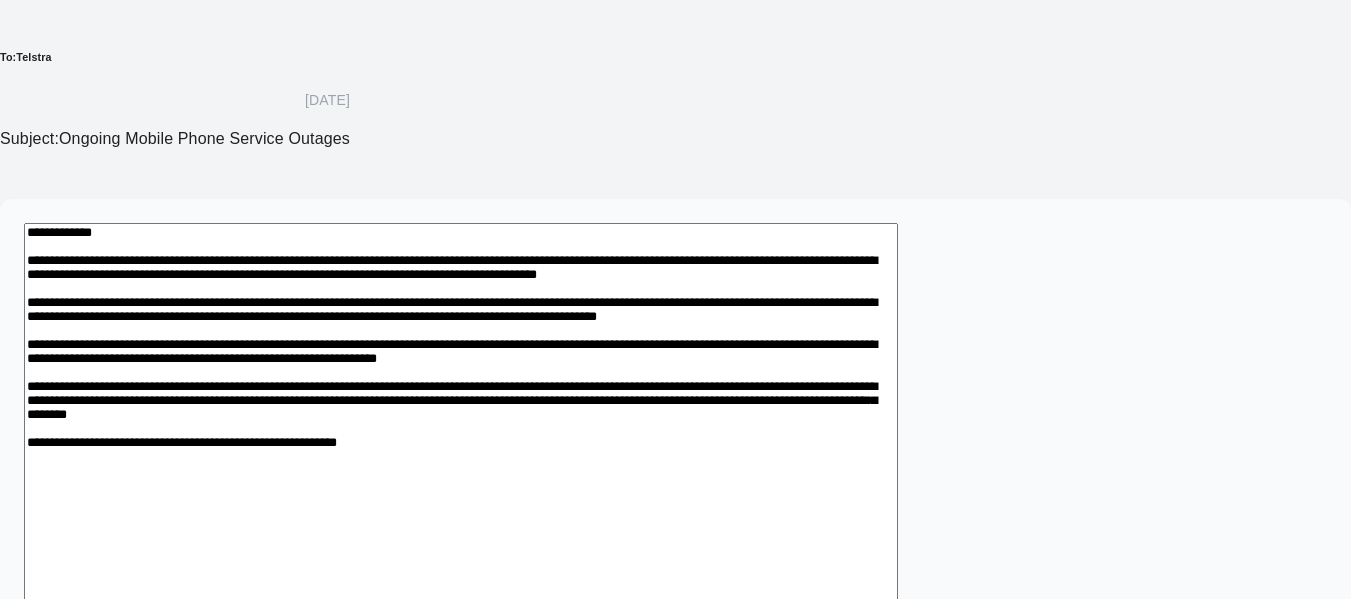 click on "*" at bounding box center (675, 468) 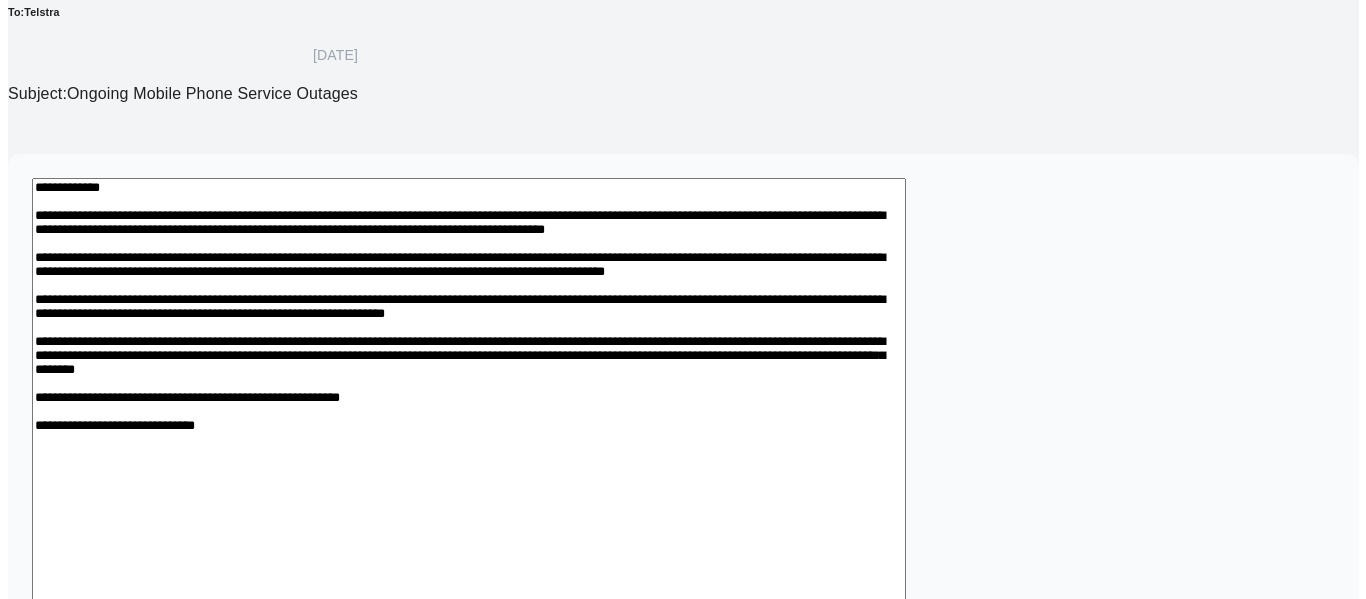 scroll, scrollTop: 589, scrollLeft: 0, axis: vertical 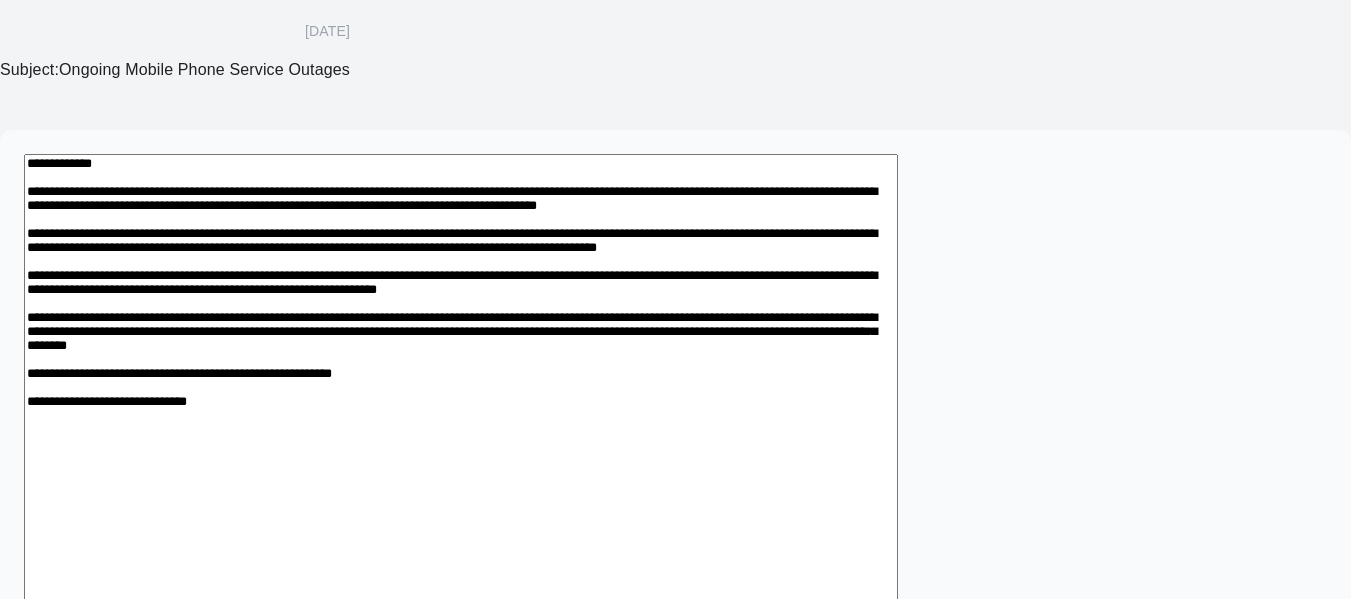 type on "**********" 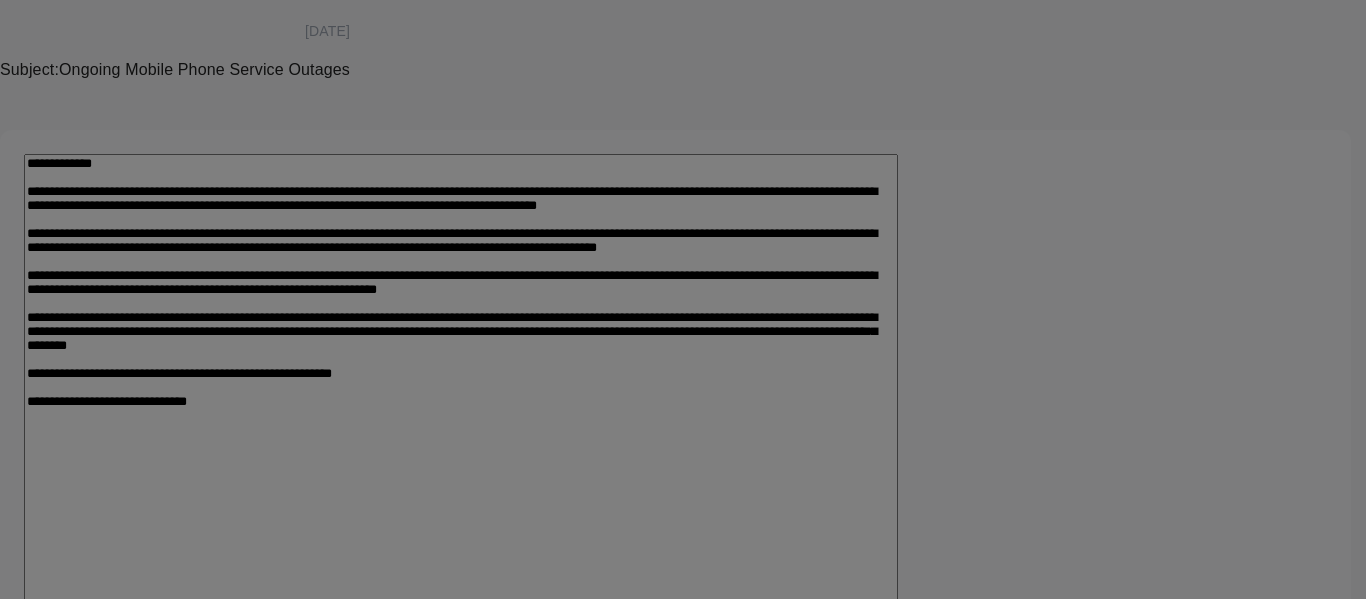 click at bounding box center (514, -238) 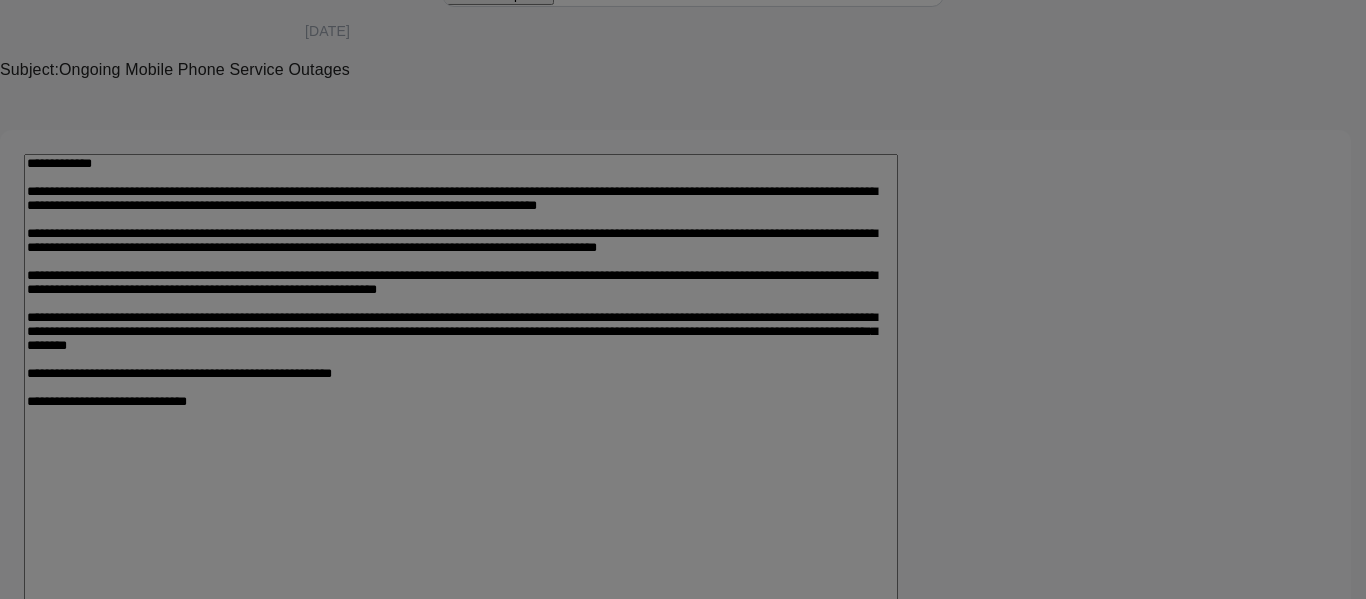 type on "********" 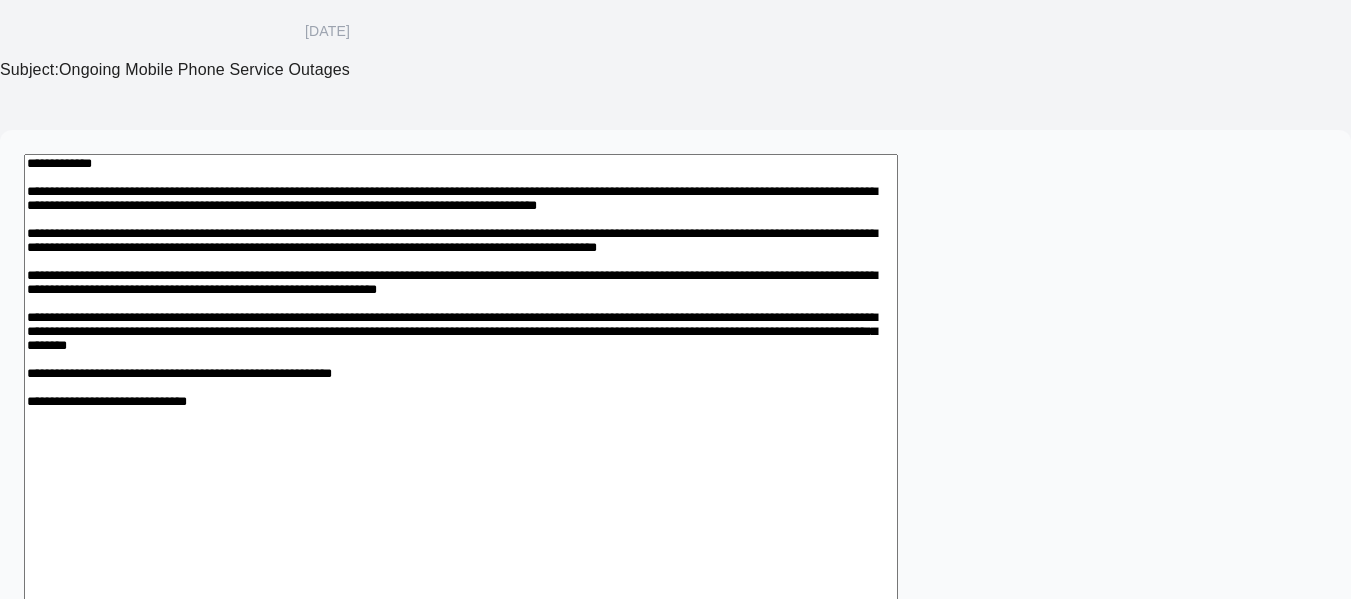 click on "Send Complaint Now" at bounding box center [82, 804] 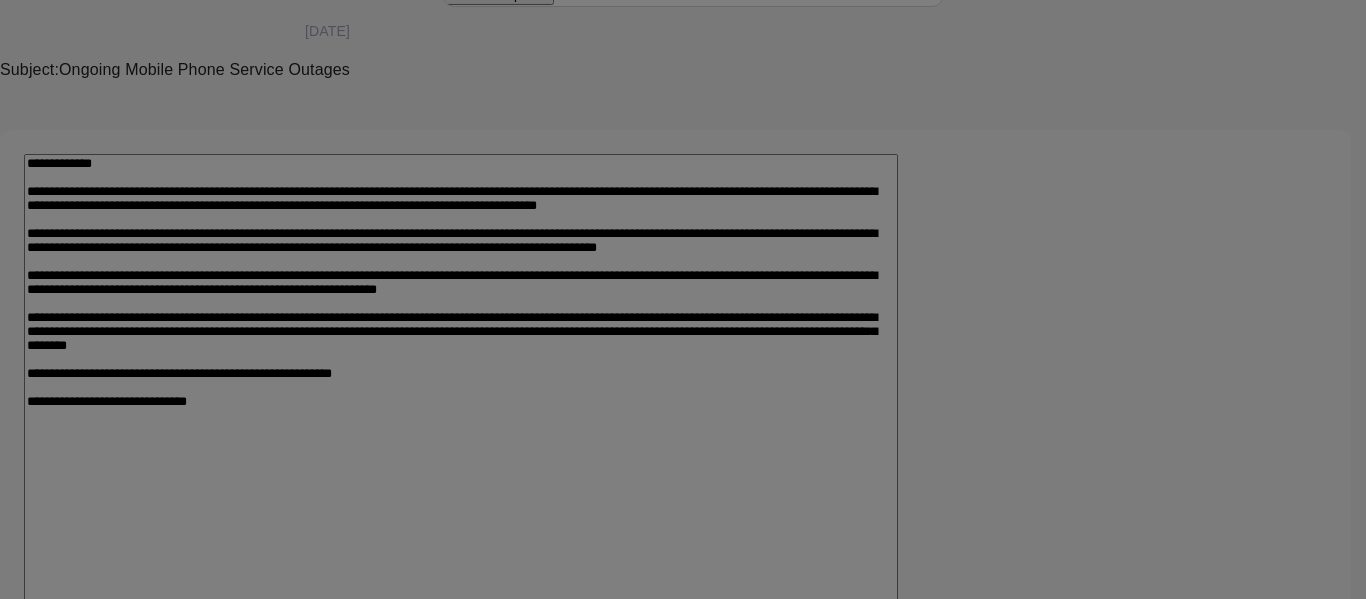 click on "Send Complaint" at bounding box center (498, -6) 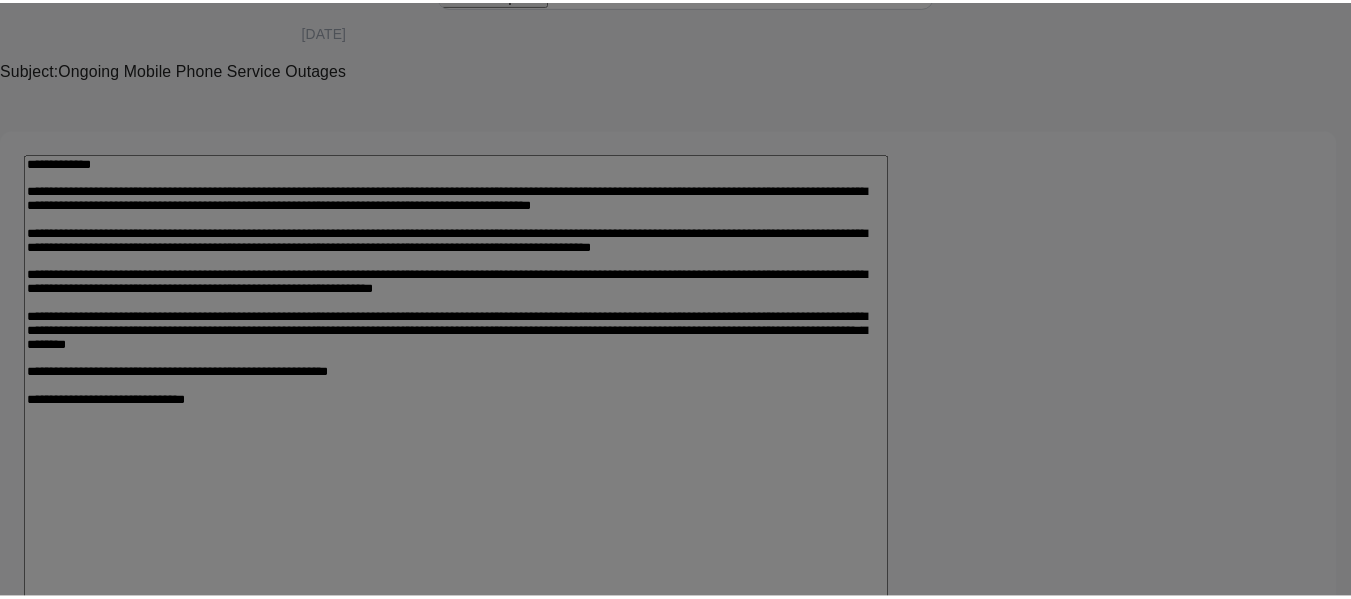 scroll, scrollTop: 14, scrollLeft: 0, axis: vertical 